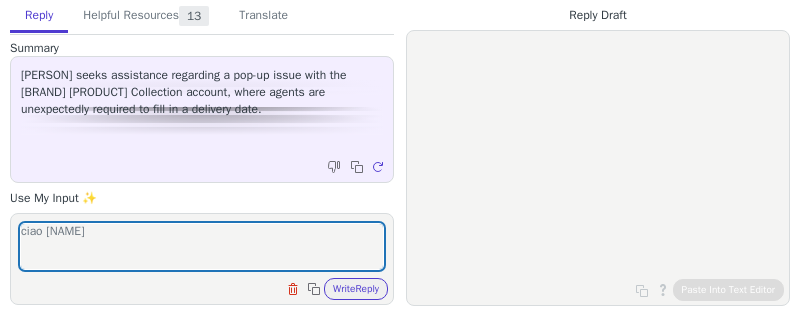 scroll, scrollTop: 0, scrollLeft: 0, axis: both 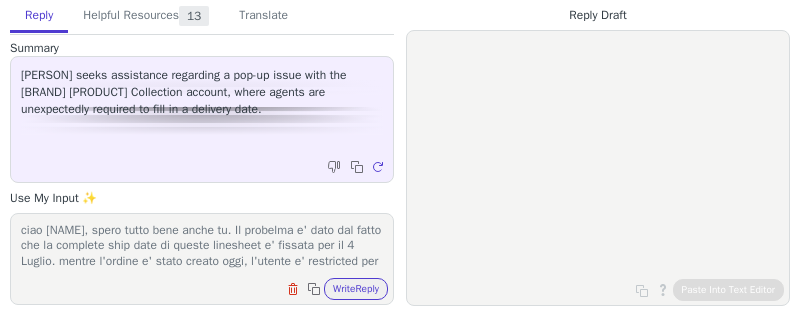 paste on "Restrict Change Order Start Ship Before Linesheet Start Sh" 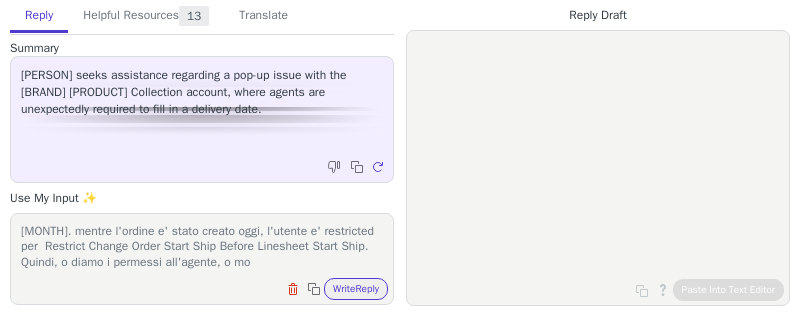 scroll, scrollTop: 46, scrollLeft: 0, axis: vertical 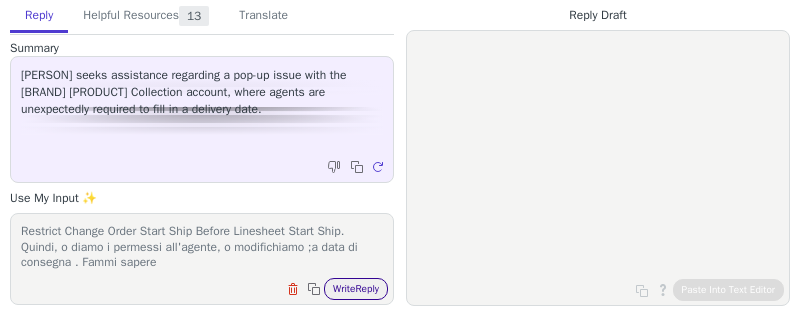 type on "ciao [NAME], spero tutto bene anche tu. Il probelma e' dato dal fatto che la complete ship date di queste linesheet e' fissata per il [DATE]. mentre l'ordine e' stato creato oggi, l'utente e' restricted per  Restrict Change Order Start Ship Before Linesheet Start Ship. Quindi, o diamo i permessi all'agente, o modifichiamo ;a data di consegna . Fammi sapere" 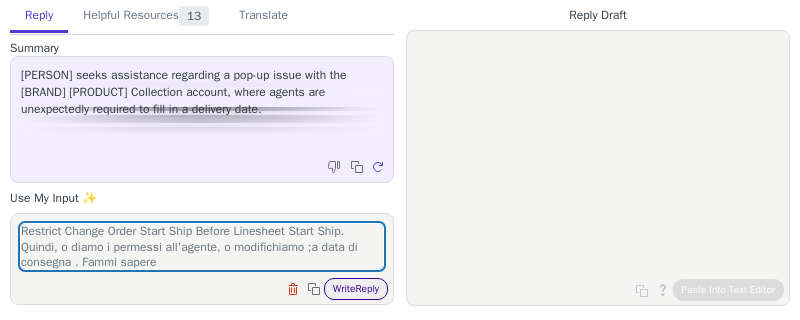 click on "Write  Reply" at bounding box center (356, 289) 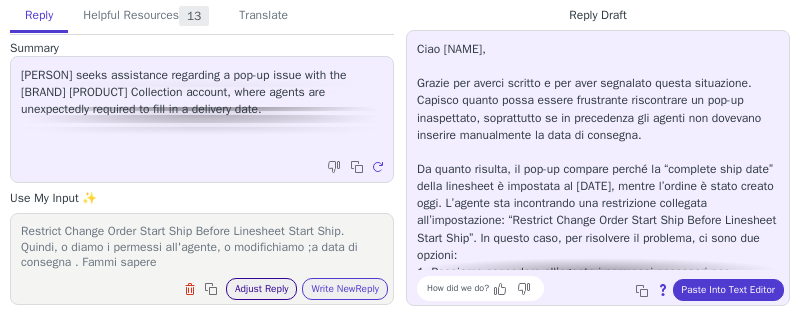click on "Adjust Reply" at bounding box center [262, 289] 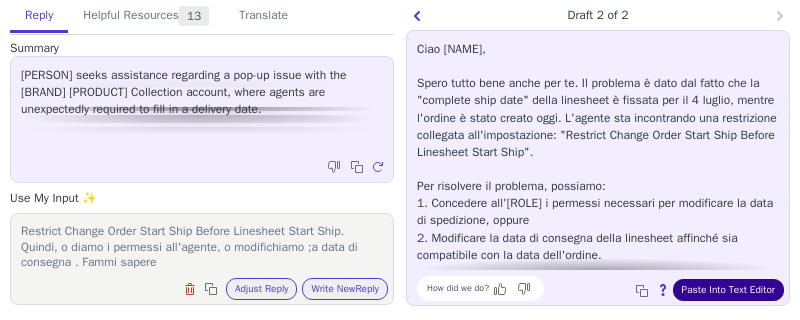click on "Paste Into Text Editor" at bounding box center [728, 290] 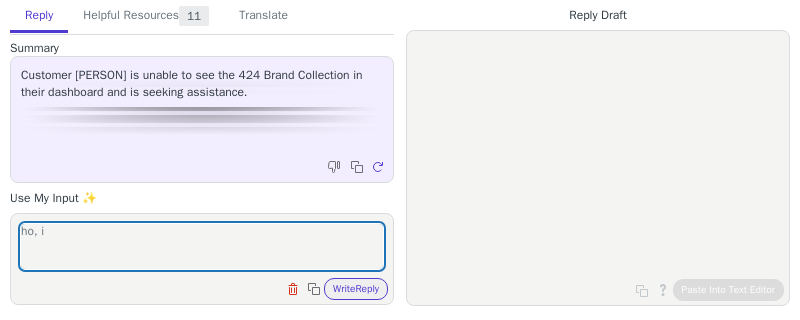 scroll, scrollTop: 0, scrollLeft: 0, axis: both 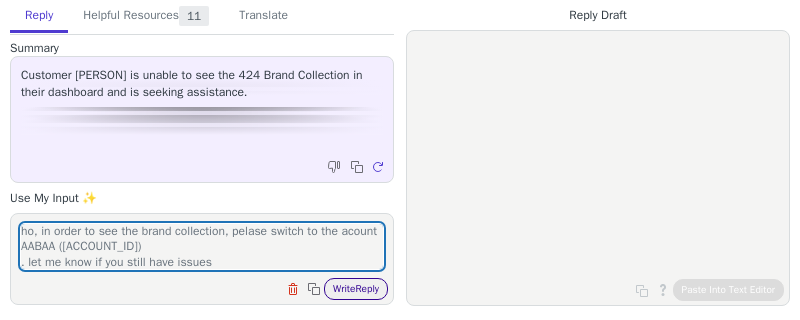 type on "ho, in order to see the brand collection, pelase switch to the acount AABAA ([ACCOUNT_ID])
. let me know if you still have issues" 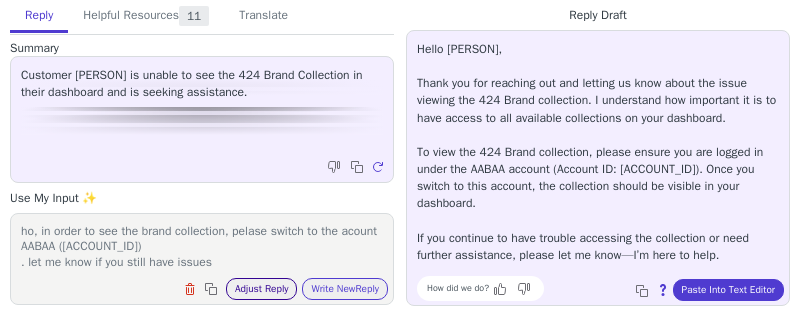 click on "Adjust Reply" at bounding box center [262, 289] 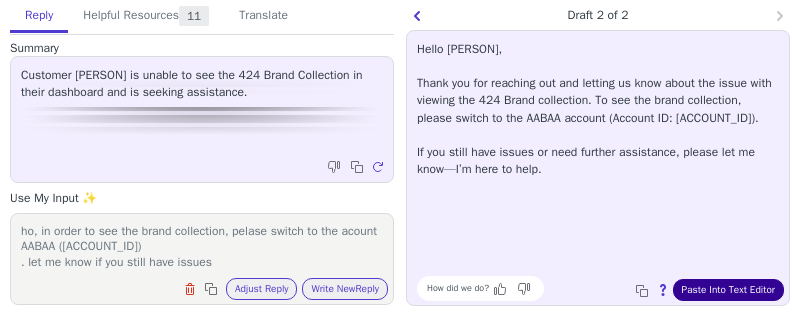 click on "Paste Into Text Editor" at bounding box center (728, 290) 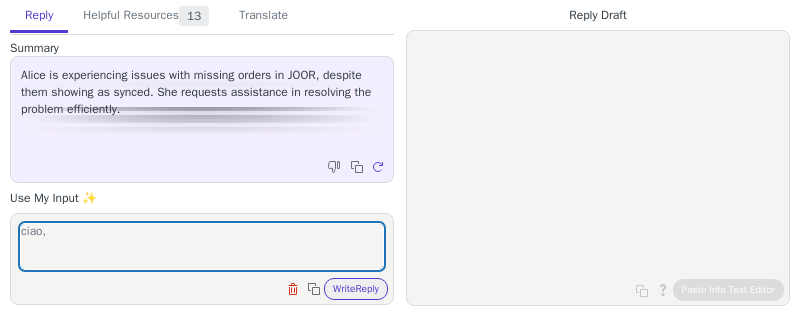 scroll, scrollTop: 0, scrollLeft: 0, axis: both 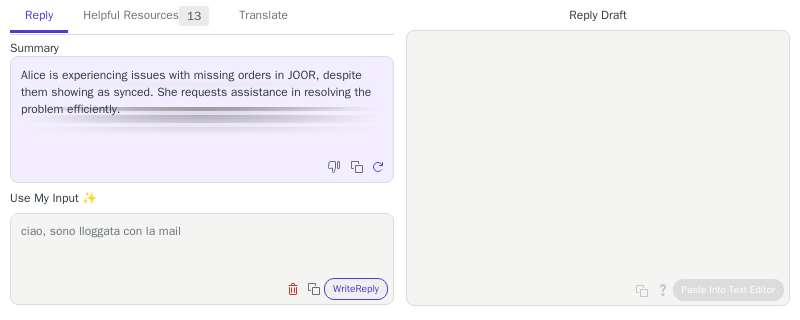 paste on "[EMAIL]" 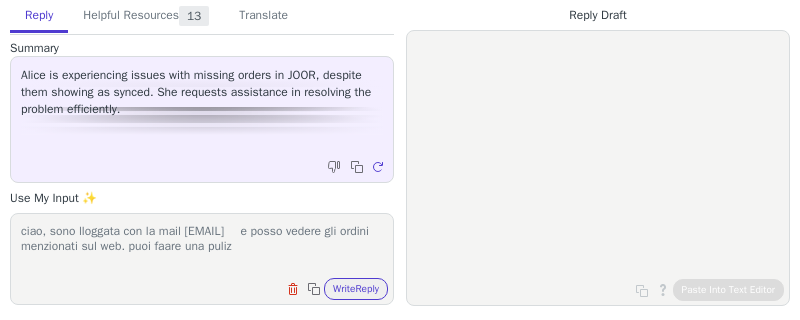 scroll, scrollTop: 0, scrollLeft: 0, axis: both 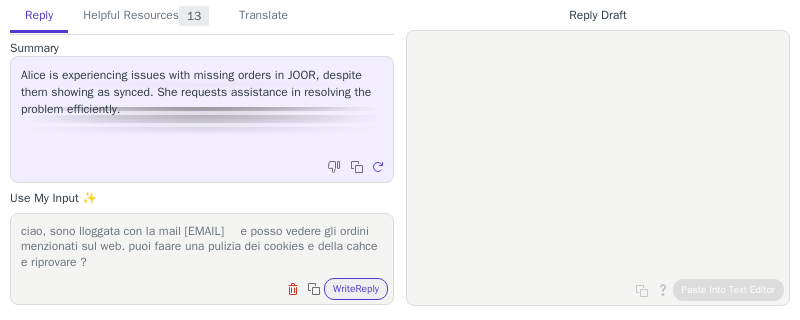 click on "ciao, sono lloggata con la mail [EMAIL]	 e posso vedere gli ordini menzionati sul web. puoi faare una pulizia dei cookies e della cahce e riprovare ?" at bounding box center [202, 246] 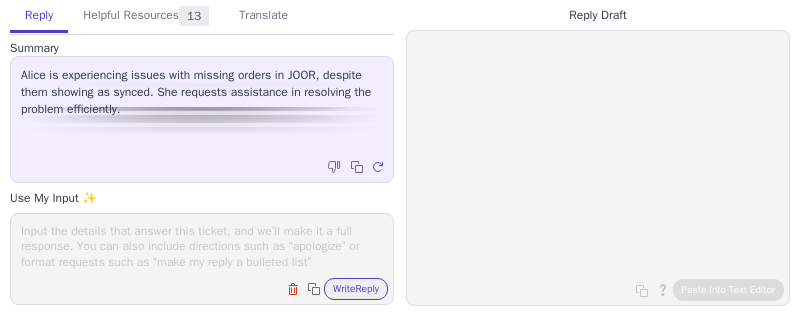 scroll, scrollTop: 0, scrollLeft: 0, axis: both 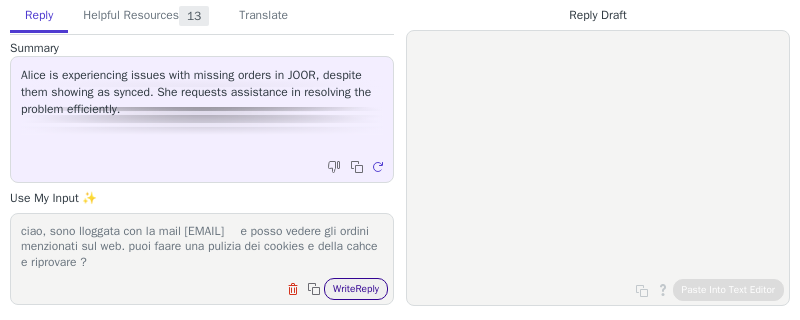 type on "ciao, sono lloggata con la mail fabrizio.laconi@tomorrowltd.com	 e posso vedere gli ordini menzionati sul web. puoi faare una pulizia dei cookies e della cahce e riprovare ?" 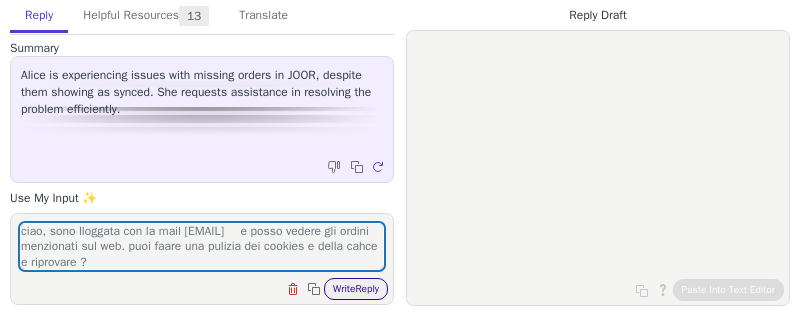 click on "Write  Reply" at bounding box center [356, 289] 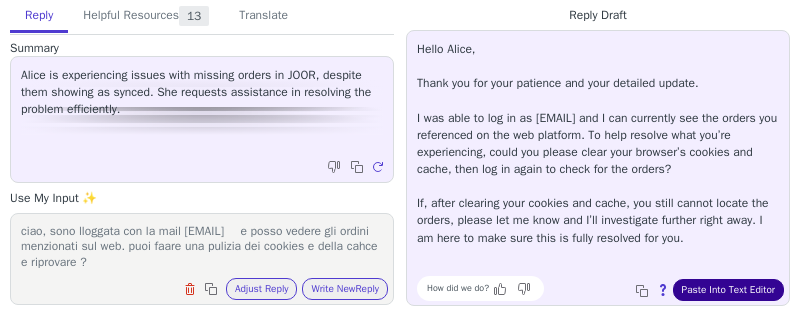 click on "Copy to clipboard About this reply Paste Into Text Editor" at bounding box center [707, 290] 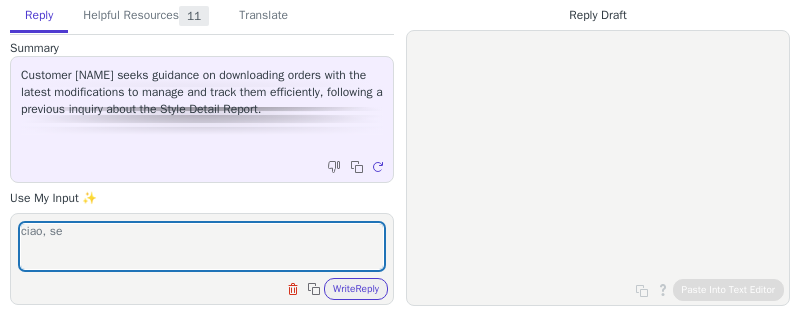 scroll, scrollTop: 0, scrollLeft: 0, axis: both 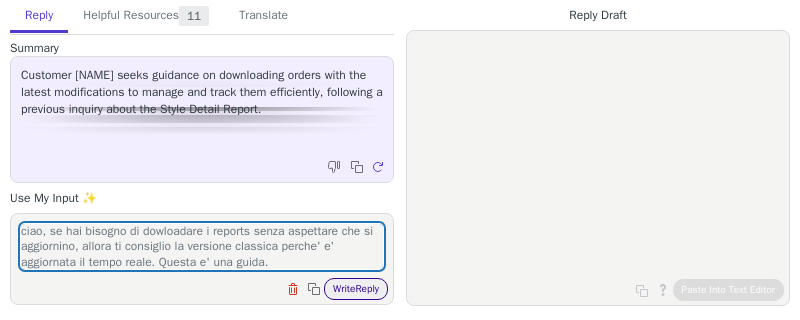 type on "ciao, se hai bisogno di dowloadare i reports senza aspettare che si aggiornino, allora ti consiglio la versione classica perche' e' aggiornata il tempo reale. Questa e' una guida." 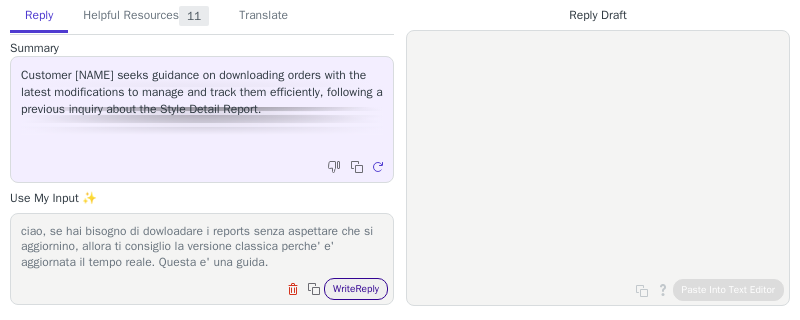click on "Write  Reply" at bounding box center [356, 289] 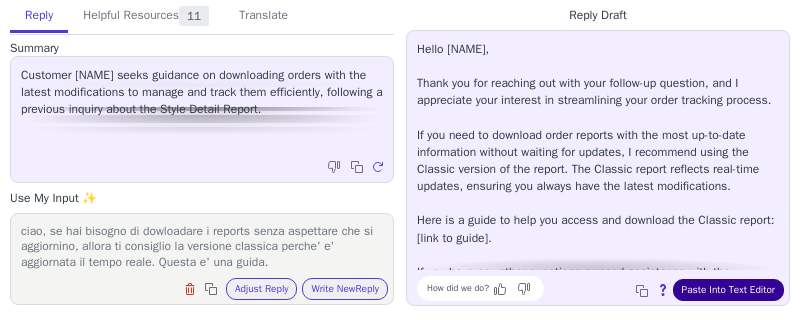 click on "Paste Into Text Editor" at bounding box center (728, 290) 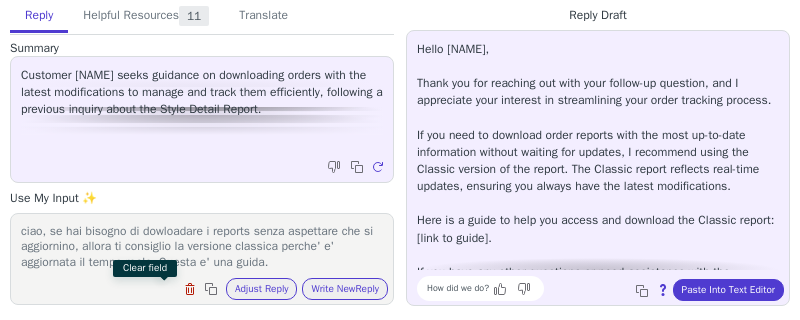 click at bounding box center [192, 291] 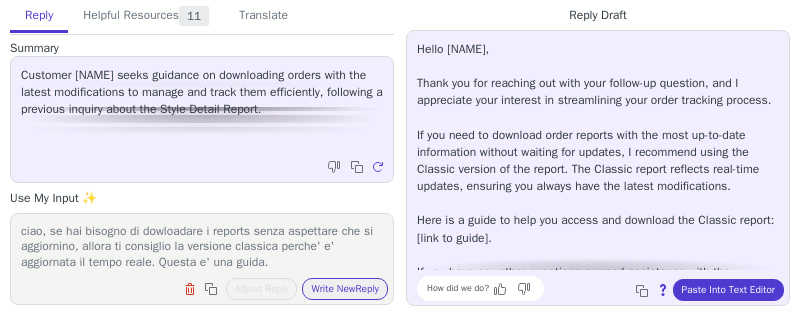 click on "ciao, se hai bisogno di dowloadare i reports senza aspettare che si aggiornino, allora ti consiglio la versione classica perche' e' aggiornata il tempo reale. Questa e' una guida." at bounding box center [202, 246] 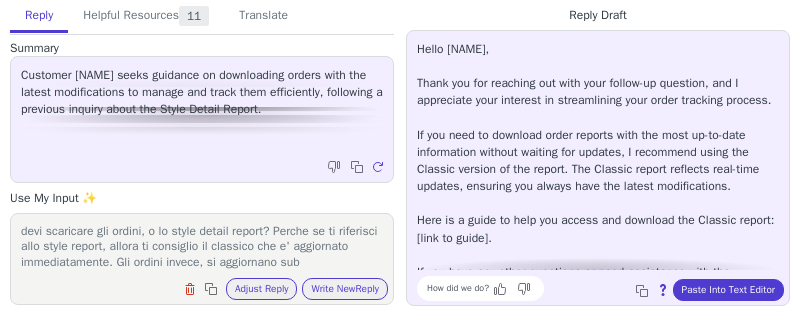 scroll, scrollTop: 16, scrollLeft: 0, axis: vertical 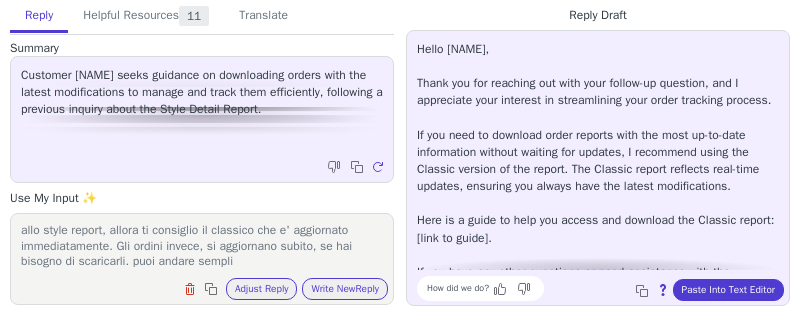 drag, startPoint x: 7, startPoint y: 229, endPoint x: 99, endPoint y: 232, distance: 92.0489 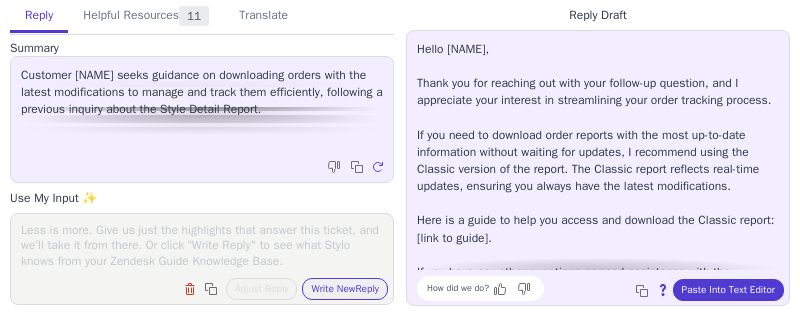 scroll, scrollTop: 0, scrollLeft: 0, axis: both 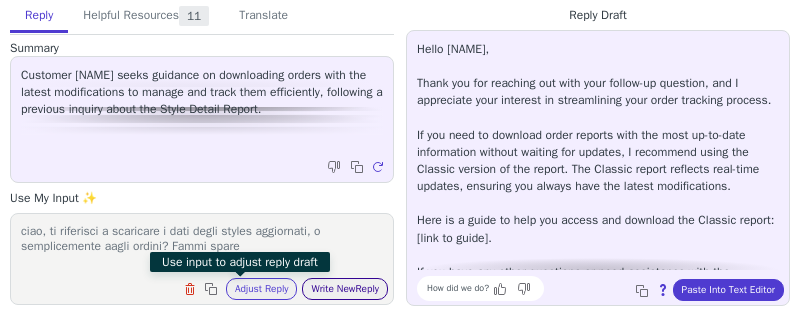 type on "ciao, ti riferisci a scaricare i dati degli styles aggiornati, o semplicemente aagli ordini? Fammi spare" 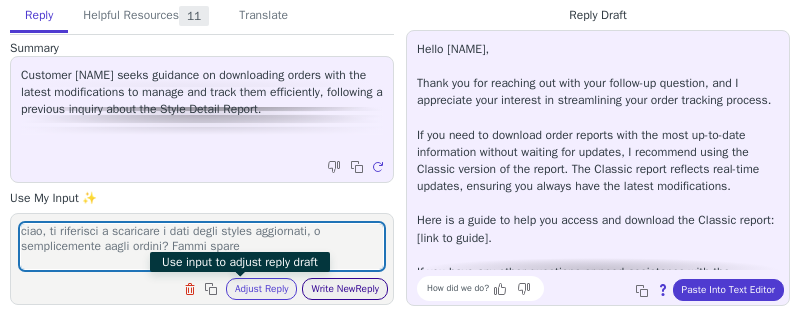 click on "Write New  Reply" at bounding box center [345, 289] 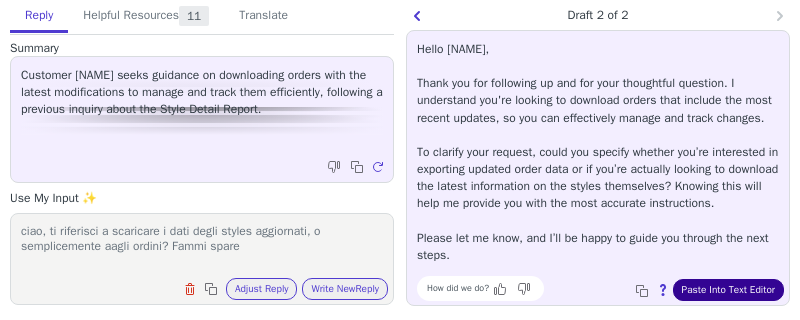 click on "Paste Into Text Editor" at bounding box center [728, 290] 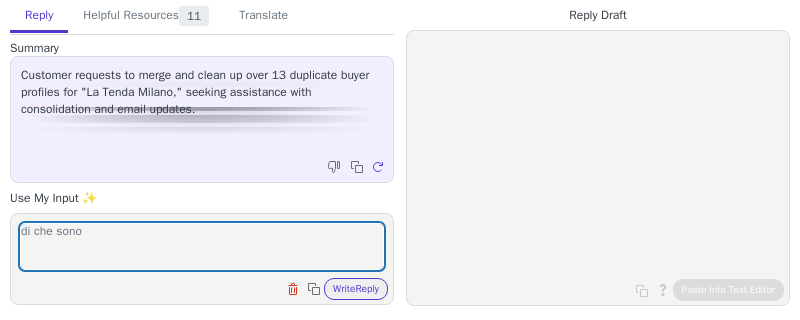scroll, scrollTop: 0, scrollLeft: 0, axis: both 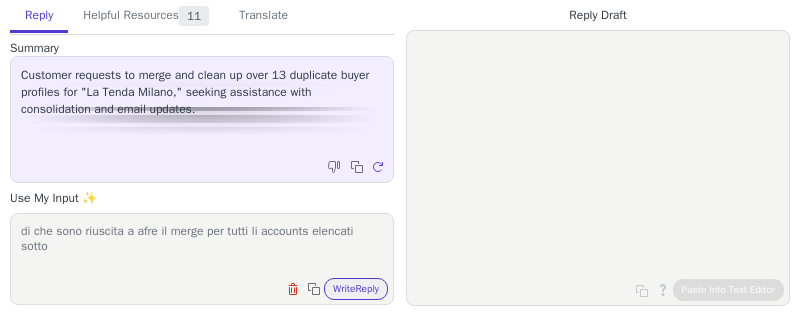 click on "di che sono riuscita a afre il merge per tutti li accounts elencati sotto" at bounding box center (202, 246) 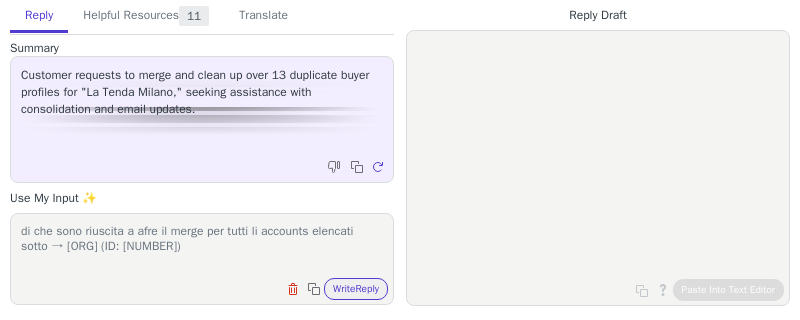 scroll, scrollTop: 16, scrollLeft: 0, axis: vertical 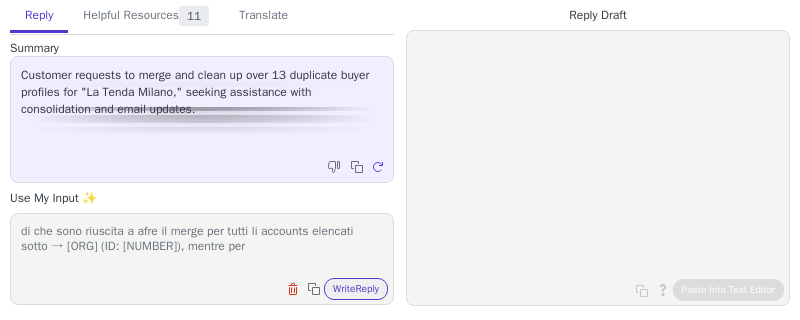 click on "di che sono riuscita a afre il merge per tutti li accounts elencati sotto → FOUR SRL (ID: 52218), mentre per" at bounding box center [202, 246] 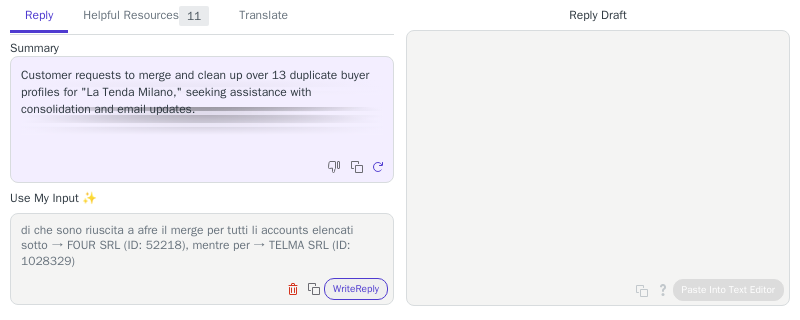 scroll, scrollTop: 31, scrollLeft: 0, axis: vertical 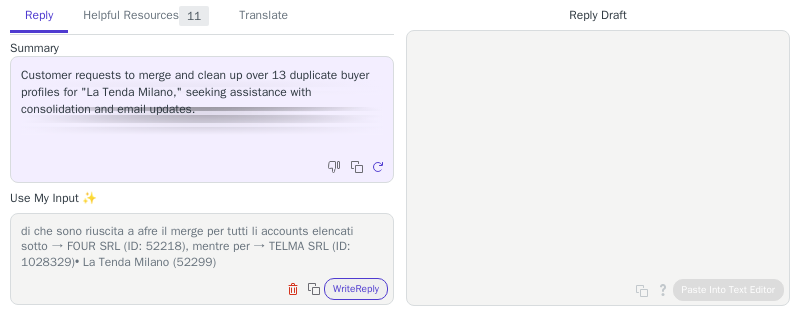 click on "di che sono riuscita a afre il merge per tutti li accounts elencati sotto → FOUR SRL (ID: 52218), mentre per → TELMA SRL (ID: 1028329)• La Tenda Milano (52299)" at bounding box center [202, 246] 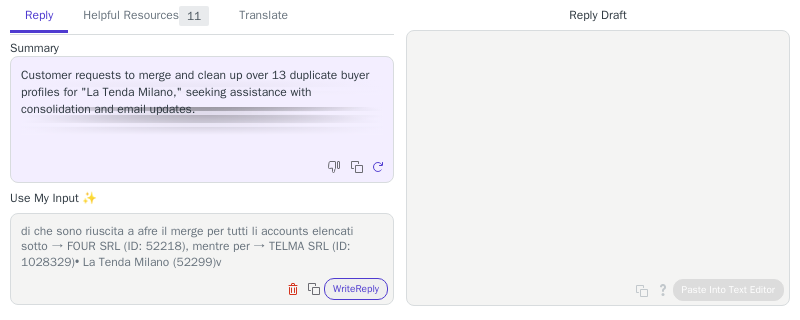 scroll, scrollTop: 0, scrollLeft: 0, axis: both 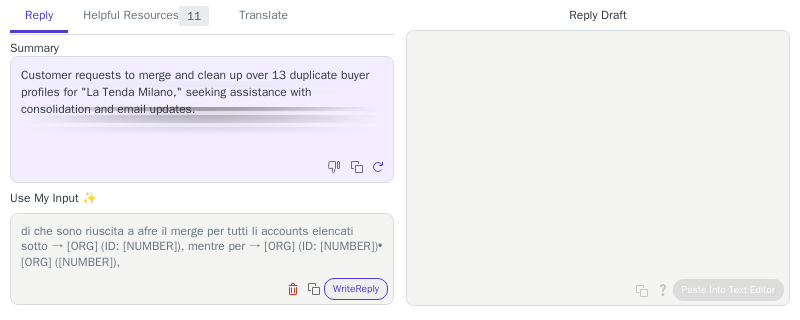 paste on "• LA TENDA 3 SRL DI M.LONGONI B.PASTURINI (628378)" 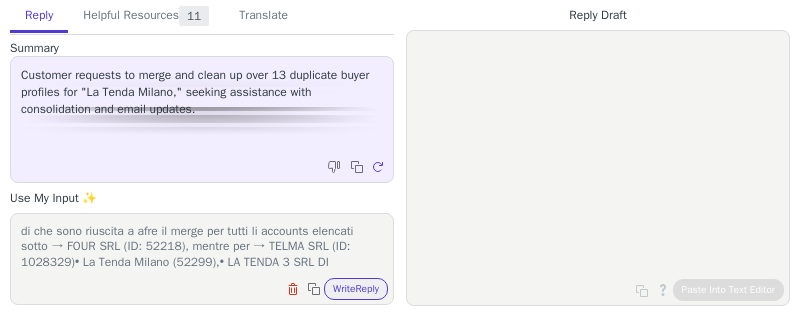 scroll, scrollTop: 46, scrollLeft: 0, axis: vertical 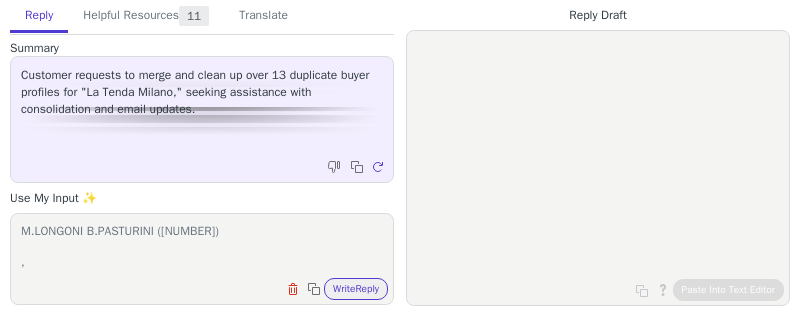 click on "di che sono riuscita a afre il merge per tutti li accounts elencati sotto → FOUR SRL (ID: 52218), mentre per → TELMA SRL (ID: 1028329)• La Tenda Milano (52299),• LA TENDA 3 SRL DI M.LONGONI B.PASTURINI (628378)
," at bounding box center [202, 246] 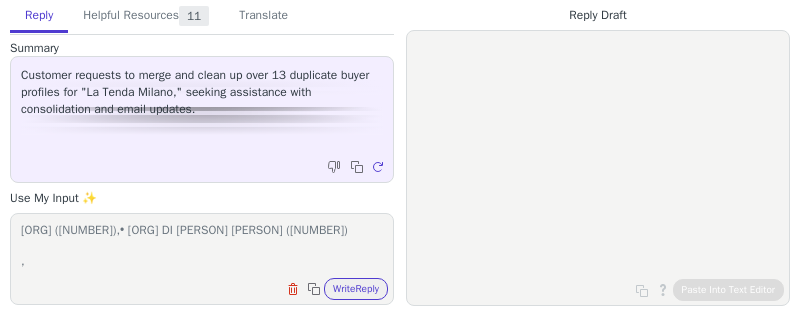 scroll, scrollTop: 46, scrollLeft: 0, axis: vertical 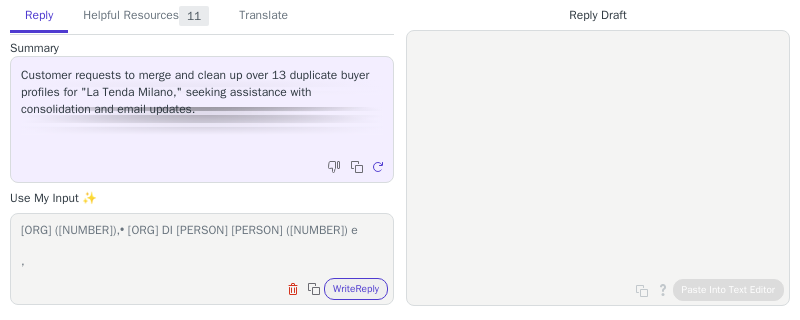 paste on "• LA TENDA 3 SRL (247614)" 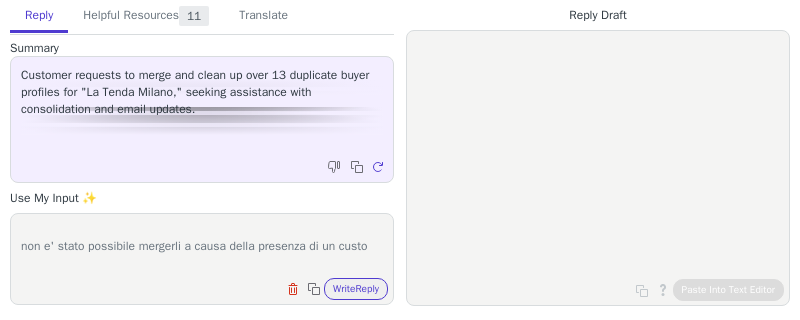 scroll, scrollTop: 77, scrollLeft: 0, axis: vertical 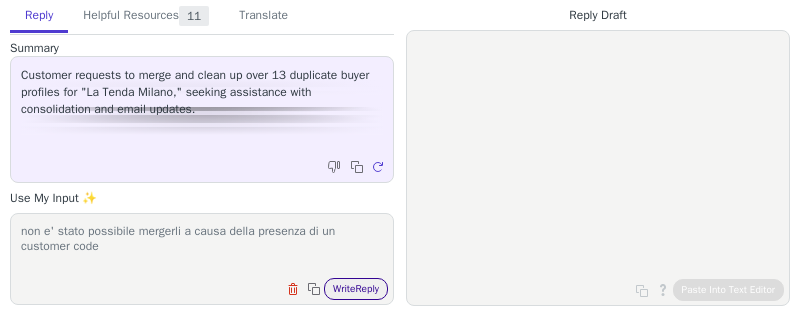type on "di che sono riuscita a afre il merge per tutti li accounts elencati sotto → FOUR SRL (ID: 52218), mentre per → TELMA SRL (ID: 1028329)• La Tenda Milano (52299),• LA TENDA 3 SRL DI M.LONGONI B.PASTURINI (628378) e • LA TENDA 3 SRL (247614)
non e' stato possibile mergerli a causa della presenza di un customer code
," 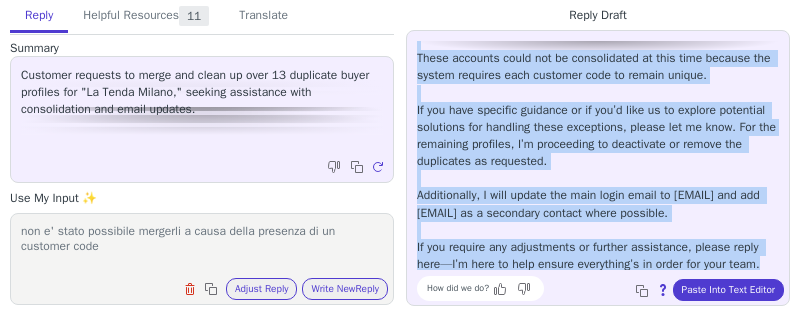 scroll, scrollTop: 302, scrollLeft: 0, axis: vertical 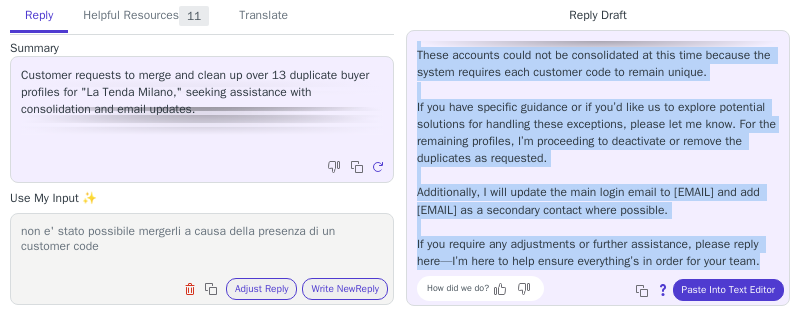 drag, startPoint x: 418, startPoint y: 49, endPoint x: 621, endPoint y: 257, distance: 290.6424 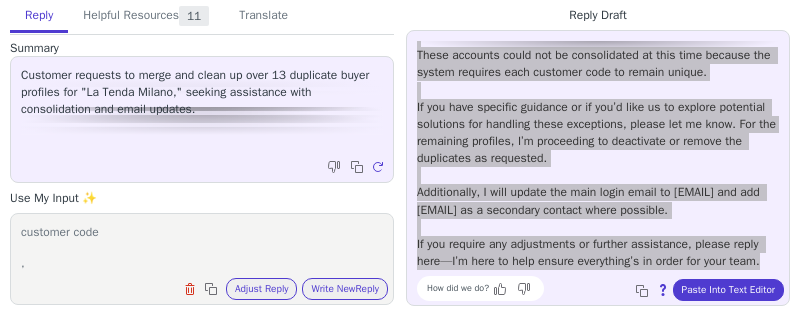scroll, scrollTop: 92, scrollLeft: 0, axis: vertical 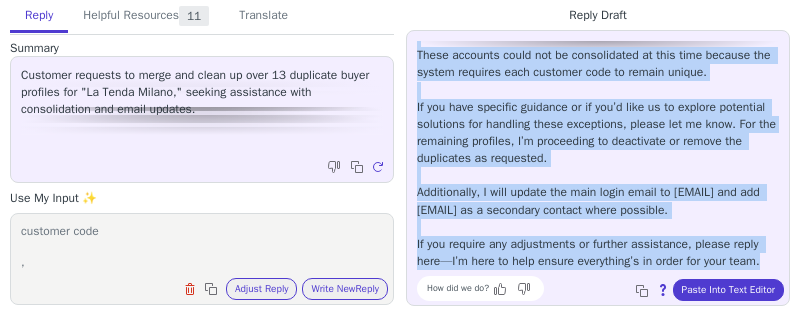 click on "di che sono riuscita a afre il merge per tutti li accounts elencati sotto → FOUR SRL (ID: 52218), mentre per → TELMA SRL (ID: 1028329)• La Tenda Milano (52299),• LA TENDA 3 SRL DI M.LONGONI B.PASTURINI (628378) e • LA TENDA 3 SRL (247614)
non e' stato possibile mergerli a causa della presenza di un customer code
," at bounding box center [202, 246] 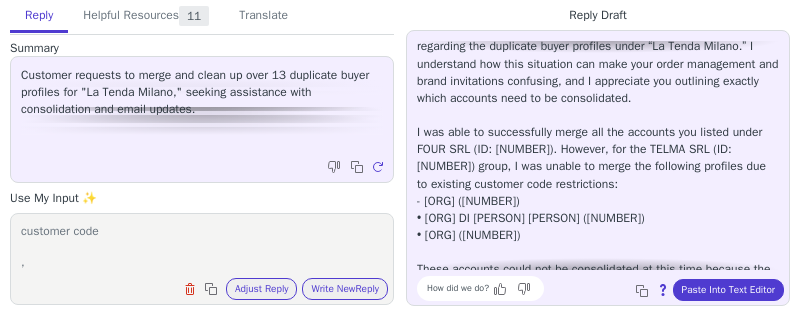 scroll, scrollTop: 0, scrollLeft: 0, axis: both 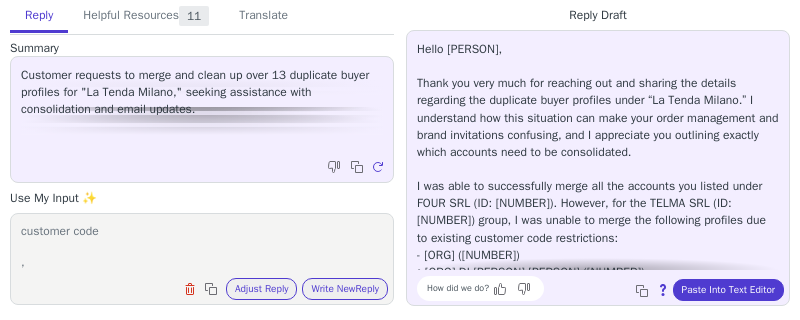 click on "Hello Cinzia, Thank you very much for reaching out and sharing the details regarding the duplicate buyer profiles under “La Tenda Milano.” I understand how this situation can make your order management and brand invitations confusing, and I appreciate you outlining exactly which accounts need to be consolidated. I was able to successfully merge all the accounts you listed under FOUR SRL (ID: 52218). However, for the TELMA SRL (ID: 1028329) group, I was unable to merge the following profiles due to existing customer code restrictions: - La Tenda Milano (52299) - LA TENDA 3 SRL DI M.LONGONI B.PASTURINI (628378) - LA TENDA 3 SRL (247614) These accounts could not be consolidated at this time because the system requires each customer code to remain unique.  If you have specific guidance or if you’d like us to explore potential solutions for handling these exceptions, please let me know. For the remaining profiles, I’m proceeding to deactivate or remove the duplicates as requested." at bounding box center [598, 289] 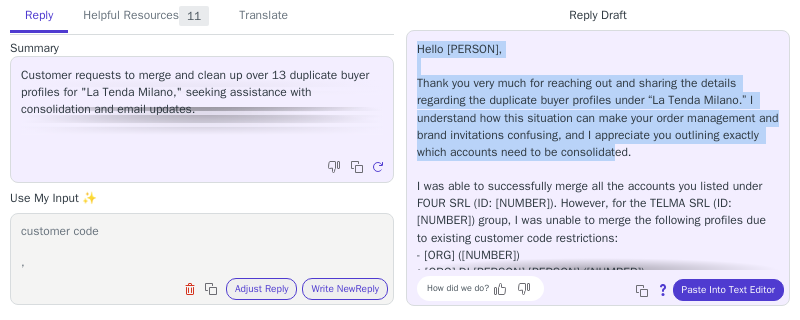 drag, startPoint x: 417, startPoint y: 49, endPoint x: 752, endPoint y: 144, distance: 348.20972 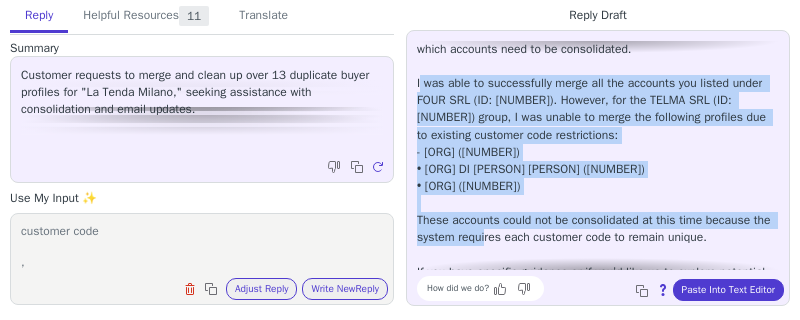 scroll, scrollTop: 104, scrollLeft: 0, axis: vertical 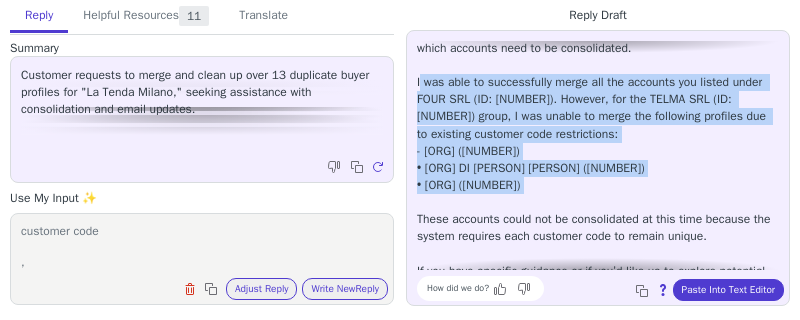 drag, startPoint x: 422, startPoint y: 184, endPoint x: 760, endPoint y: 201, distance: 338.42725 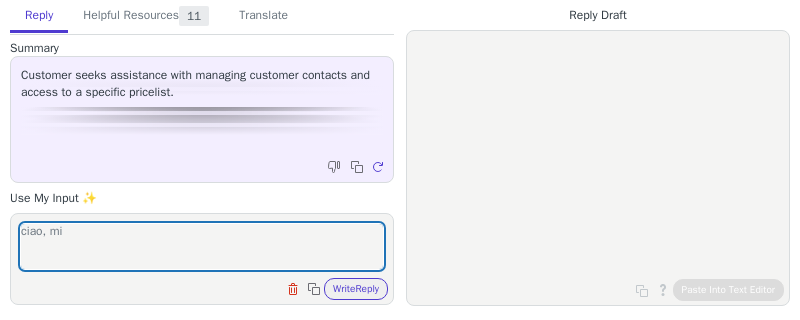 scroll, scrollTop: 0, scrollLeft: 0, axis: both 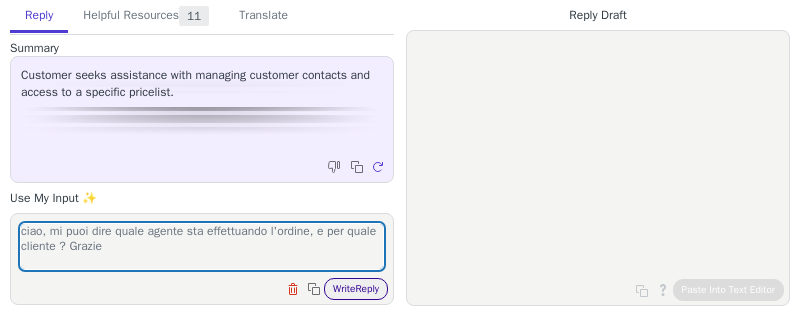 type on "ciao, mi puoi dire quale agente sta effettuando l'ordine, e per quale cliente ? Grazie" 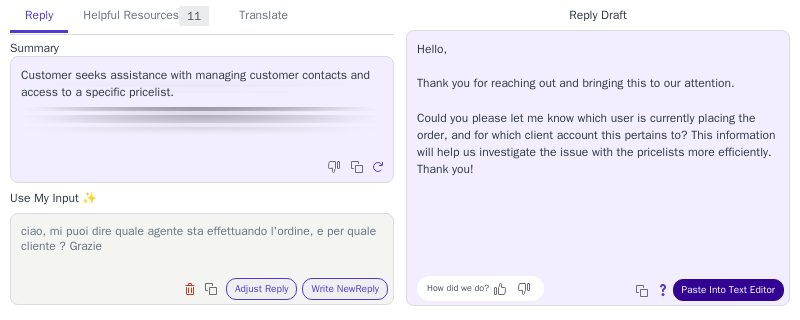 click on "Paste Into Text Editor" at bounding box center [728, 290] 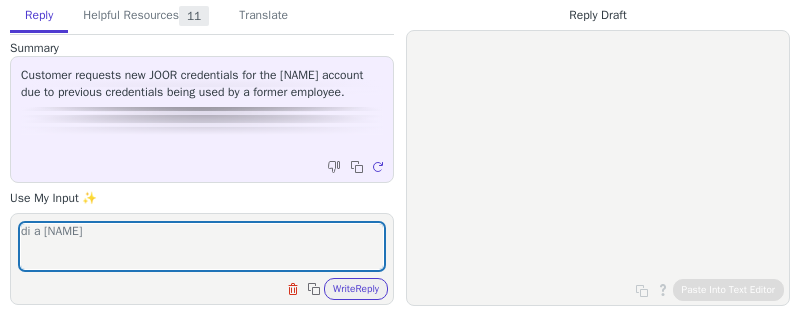scroll, scrollTop: 0, scrollLeft: 0, axis: both 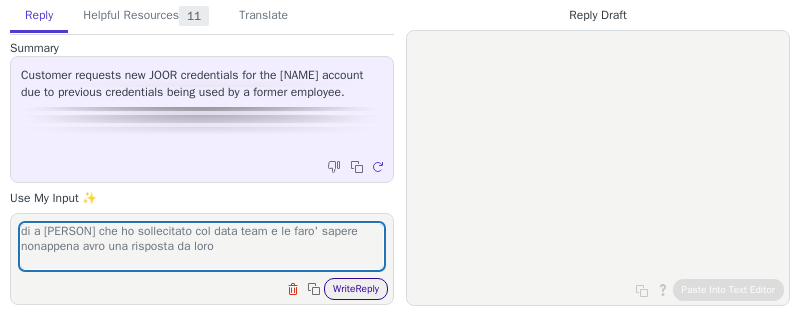 type on "di a [PERSON] che ho sollecitato col data team e le faro' sapere nonappena avro una risposta da loro" 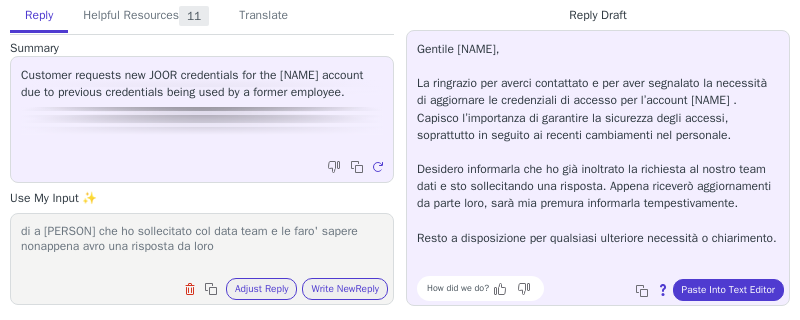 scroll, scrollTop: 28, scrollLeft: 0, axis: vertical 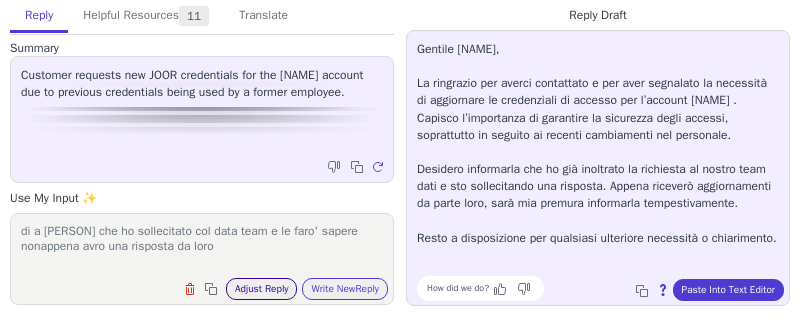 click on "Adjust Reply" at bounding box center [262, 289] 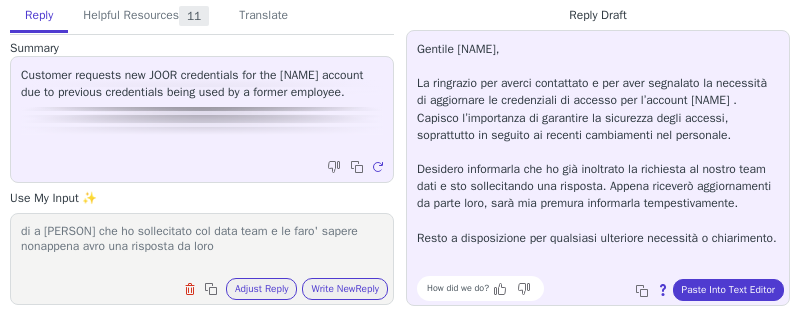 scroll, scrollTop: 0, scrollLeft: 0, axis: both 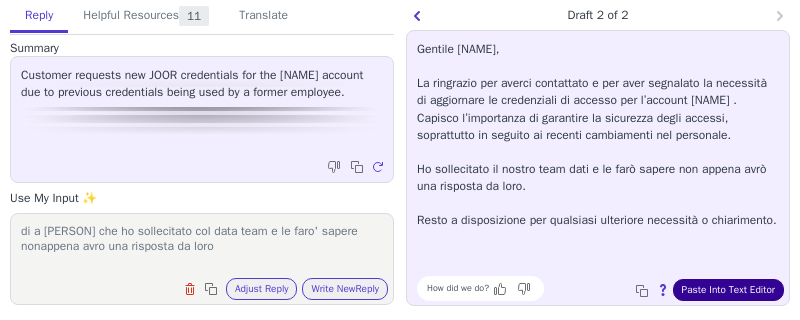 click on "Paste Into Text Editor" at bounding box center [728, 290] 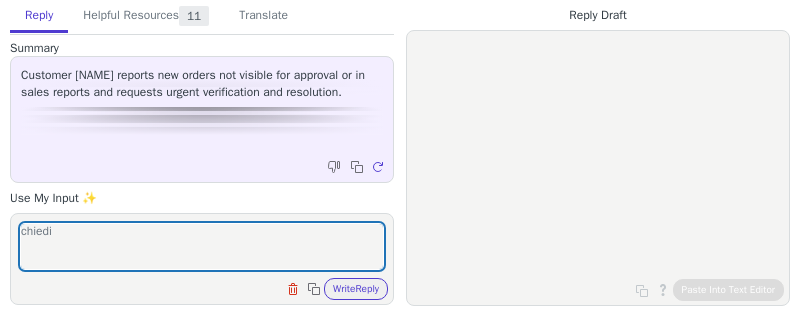 scroll, scrollTop: 0, scrollLeft: 0, axis: both 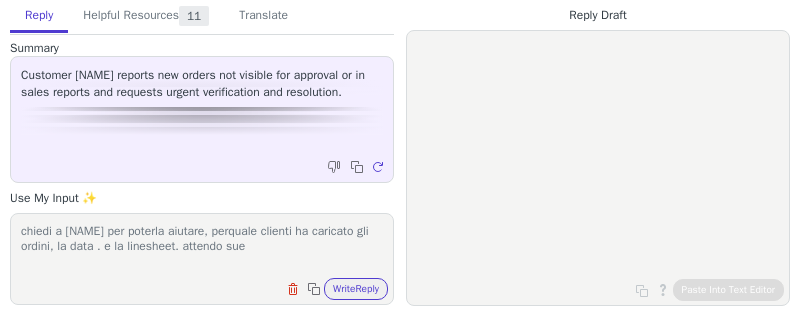 click on "chiedi a [NAME] per poterla aiutare, perquale clienti ha caricato gli ordini, la data . e la linesheet. attendo sue" at bounding box center (202, 246) 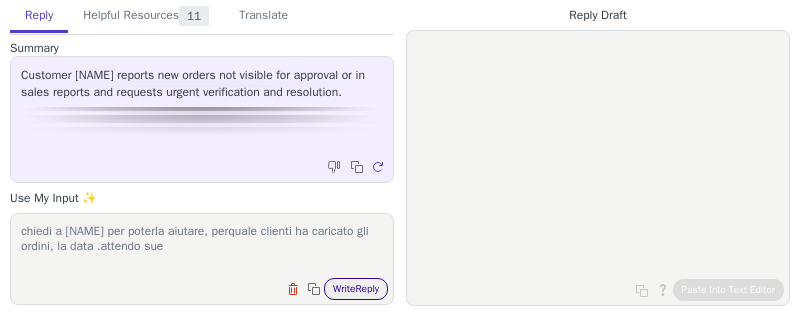type on "chiedi a [NAME] per poterla aiutare, perquale clienti ha caricato gli ordini, la data .attendo sue" 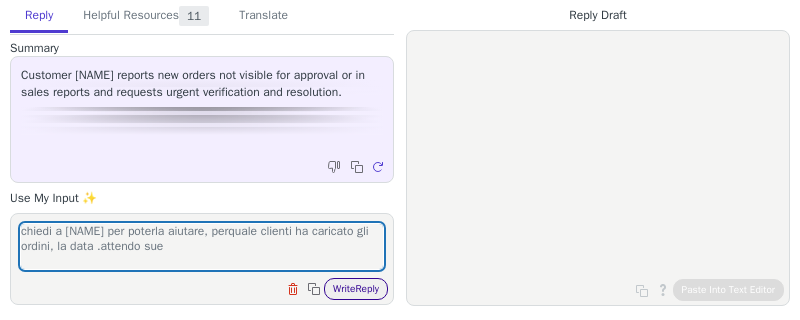 click on "Write  Reply" at bounding box center (356, 289) 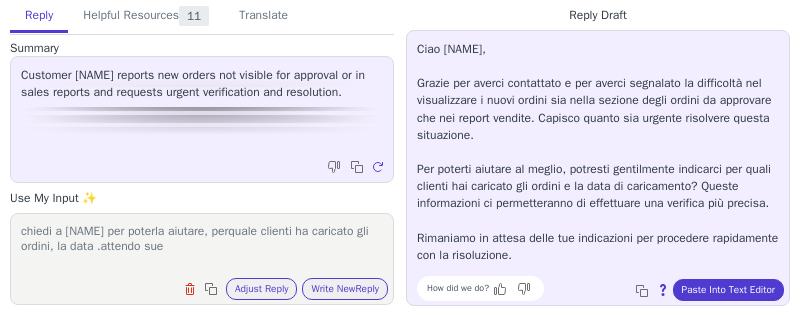 scroll, scrollTop: 0, scrollLeft: 0, axis: both 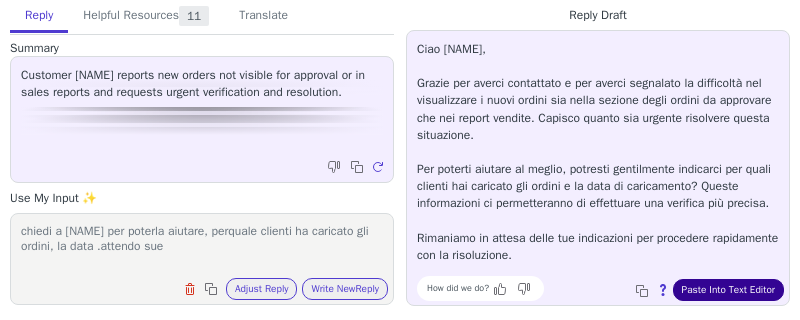 click on "Paste Into Text Editor" at bounding box center (728, 290) 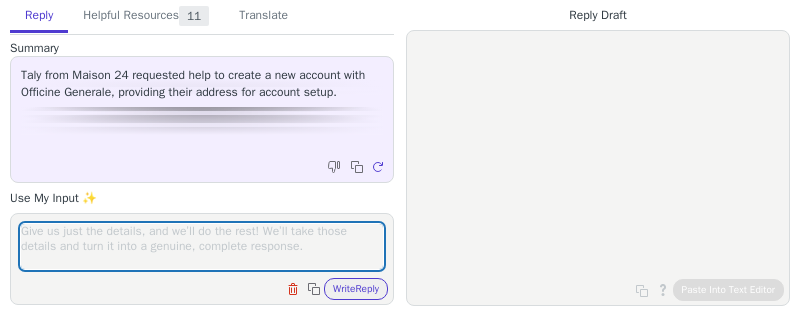 click at bounding box center (202, 246) 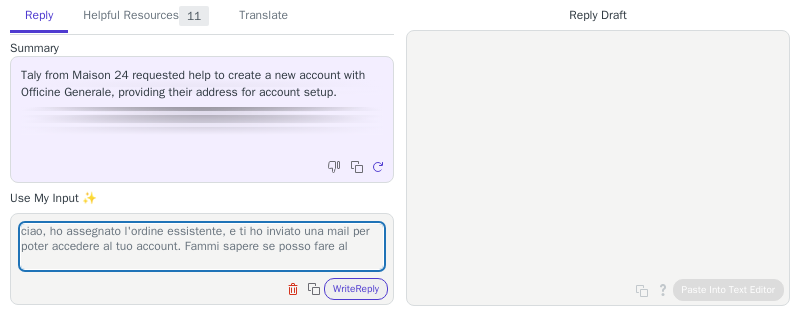 scroll, scrollTop: 0, scrollLeft: 0, axis: both 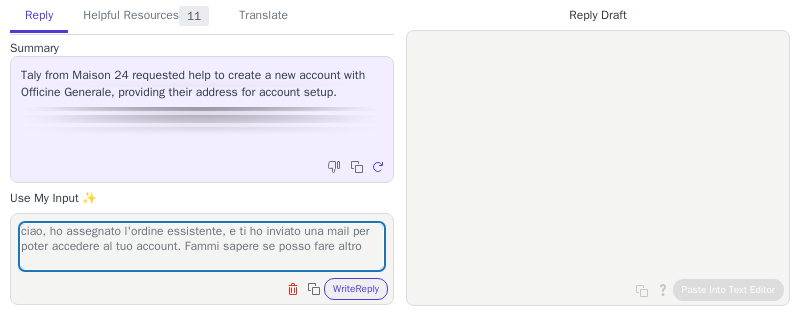 type on "ciao, ho assegnato l'ordine essistente, e ti ho inviato una mail per poter accedere al tuo account. Fammi sapere se posso fare altro" 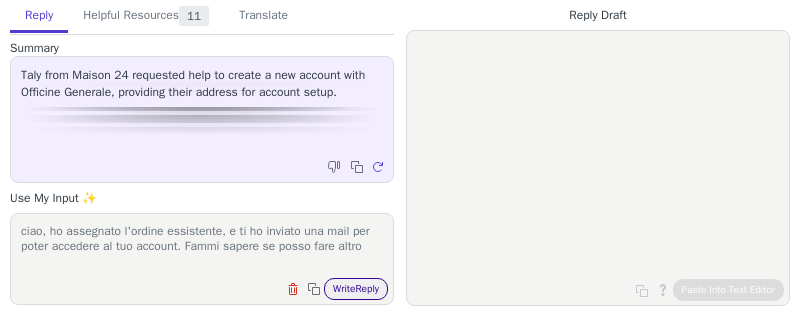 click on "Write  Reply" at bounding box center [356, 289] 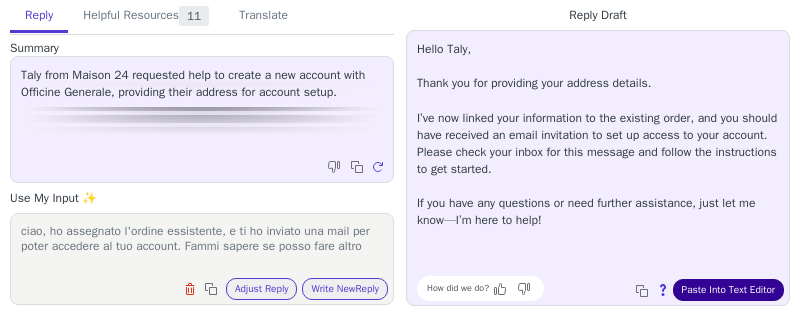 click on "Paste Into Text Editor" at bounding box center [728, 290] 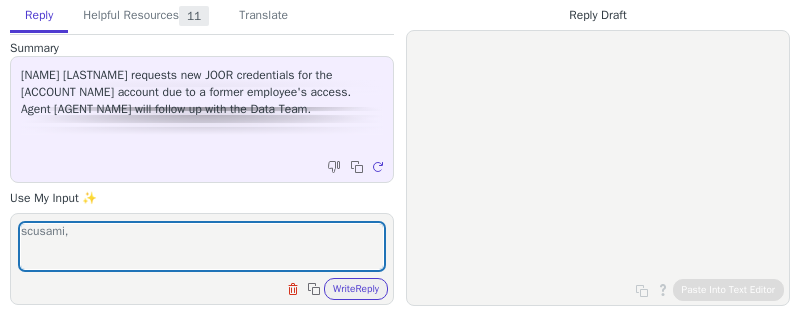 scroll, scrollTop: 0, scrollLeft: 0, axis: both 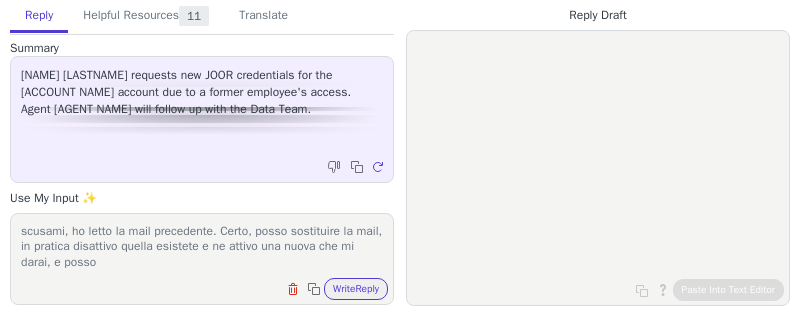click on "scusami, ho letto la mail precedente. Certo, posso sostituire la mail, in pratica disattivo quella esistete e ne attivo una nuova che mi darai, e posso" at bounding box center [202, 246] 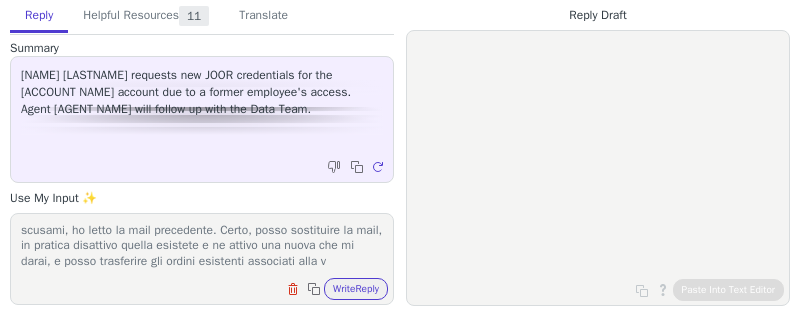 scroll, scrollTop: 16, scrollLeft: 0, axis: vertical 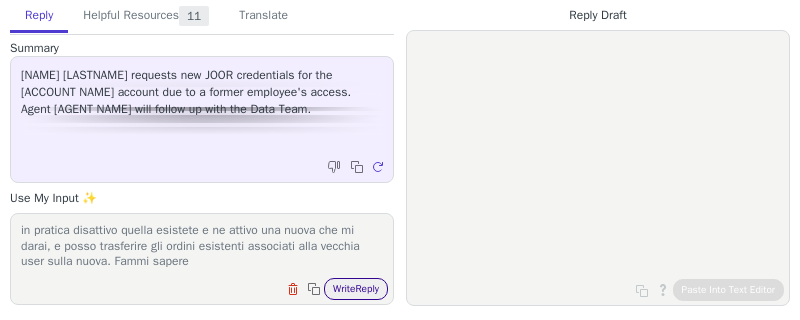 type on "scusami, ho letto la mail precedente. Certo, posso sostituire la mail, in pratica disattivo quella esistete e ne attivo una nuova che mi darai, e posso trasferire gli ordini esistenti associati alla vecchia user sulla nuova. Fammi sapere" 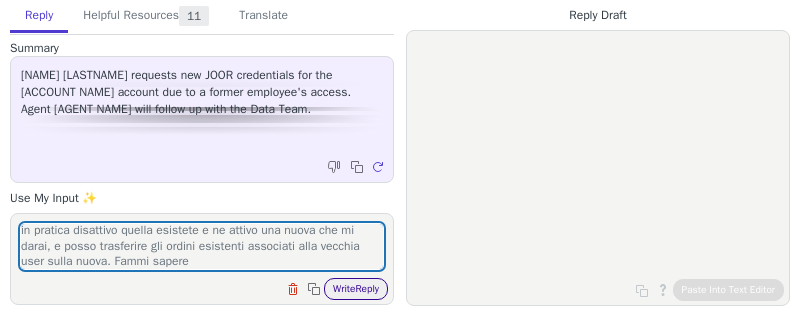 click on "Write  Reply" at bounding box center (356, 289) 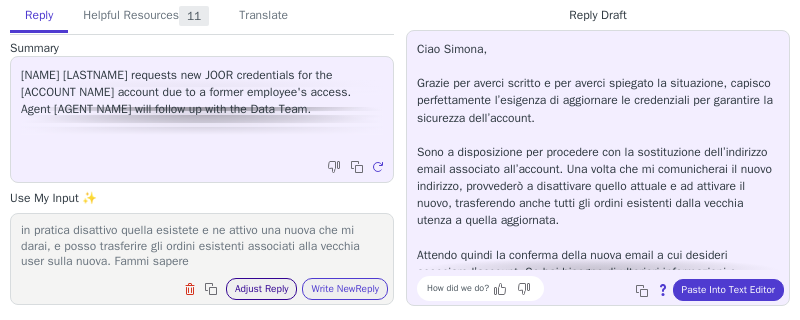 click on "Adjust Reply" at bounding box center (262, 289) 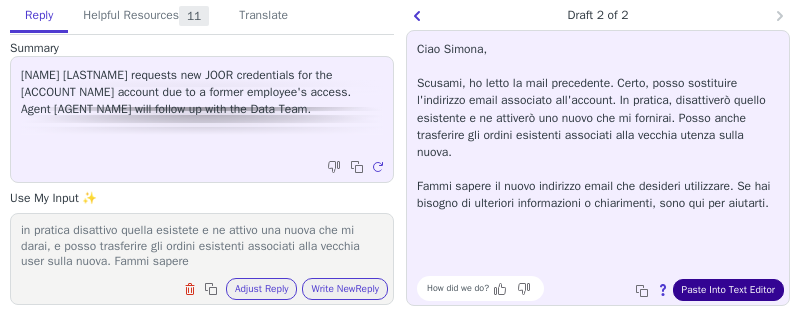 click on "Paste Into Text Editor" at bounding box center (728, 290) 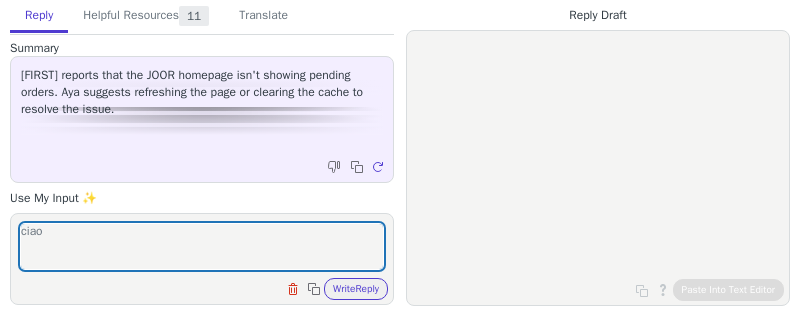scroll, scrollTop: 0, scrollLeft: 0, axis: both 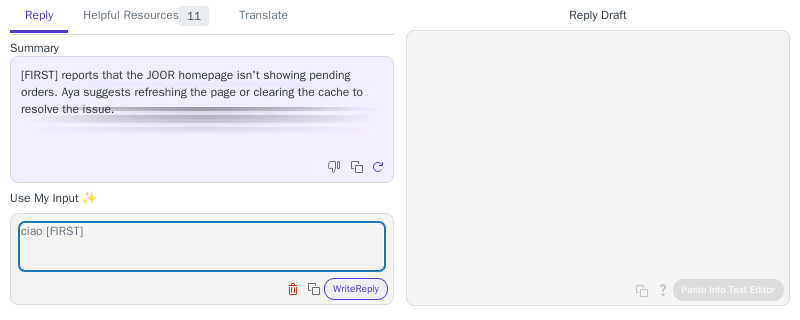 click on "ciao [FIRST]" at bounding box center [202, 246] 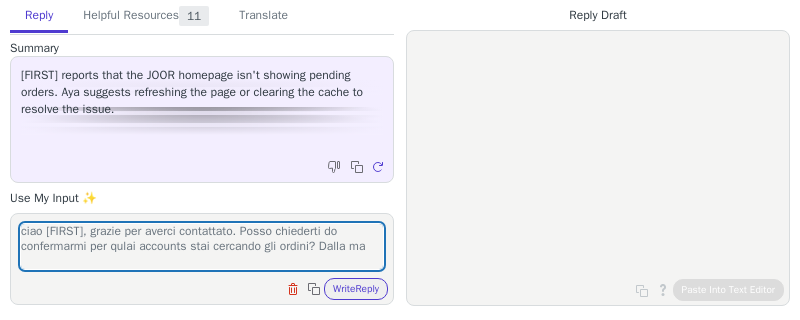 scroll, scrollTop: 0, scrollLeft: 0, axis: both 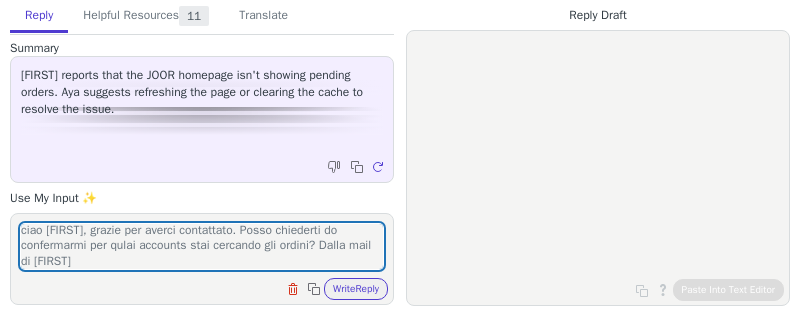 drag, startPoint x: 26, startPoint y: 260, endPoint x: 111, endPoint y: 258, distance: 85.02353 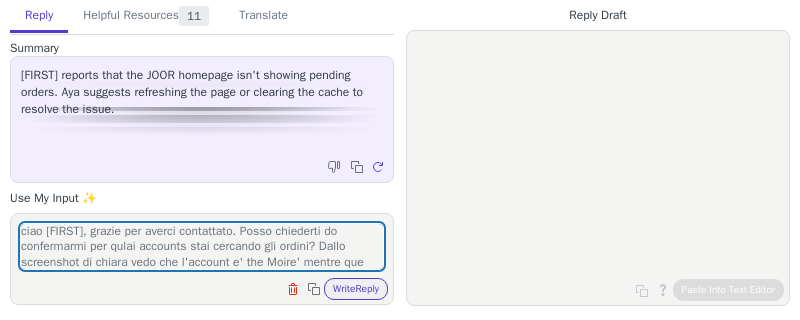 scroll, scrollTop: 16, scrollLeft: 0, axis: vertical 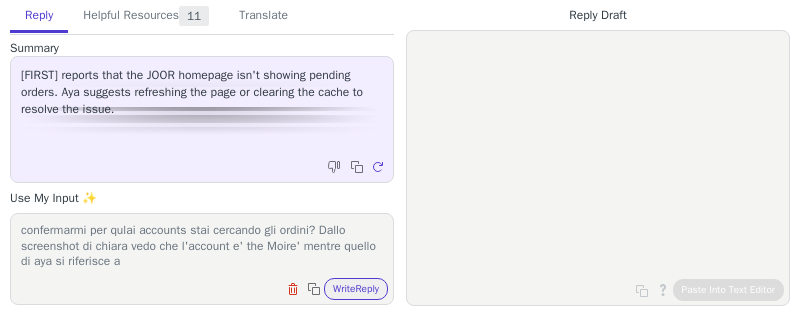 paste on "OOF wear ([NUMBER])" 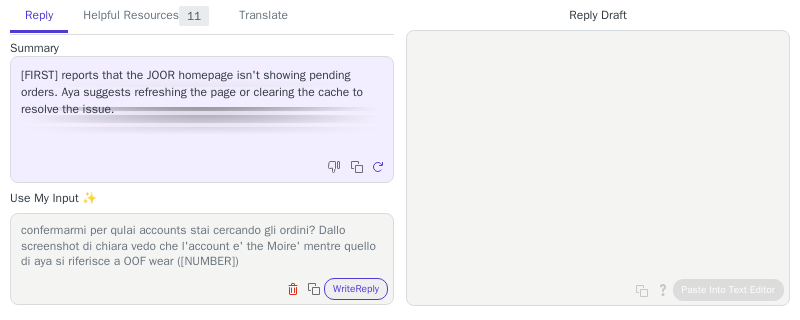scroll, scrollTop: 46, scrollLeft: 0, axis: vertical 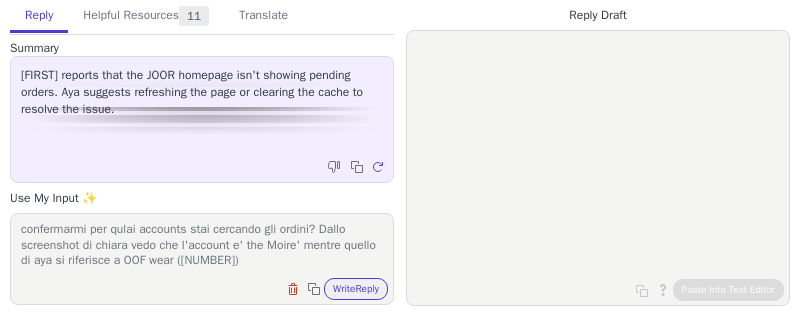 click on "ciao [FIRST], grazie per averci contattato. Posso chiederti do confermarmi per qulai accounts stai cercando gli ordini? Dallo screenshot di chiara vedo che l'account e' the Moire' mentre quello di aya si riferisce a OOF wear ([NUMBER])" at bounding box center (202, 246) 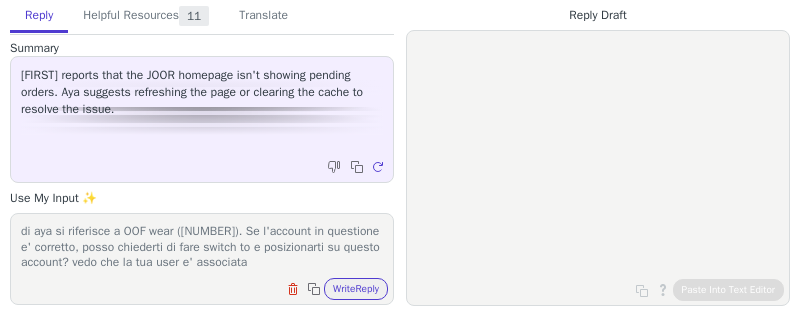 scroll, scrollTop: 62, scrollLeft: 0, axis: vertical 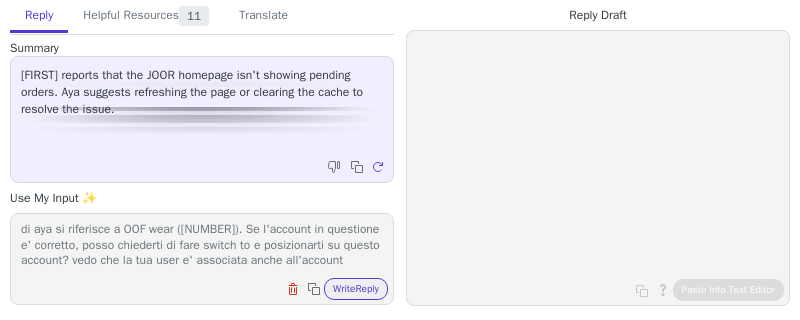 paste on "OOF WEAR ([NUMBER])" 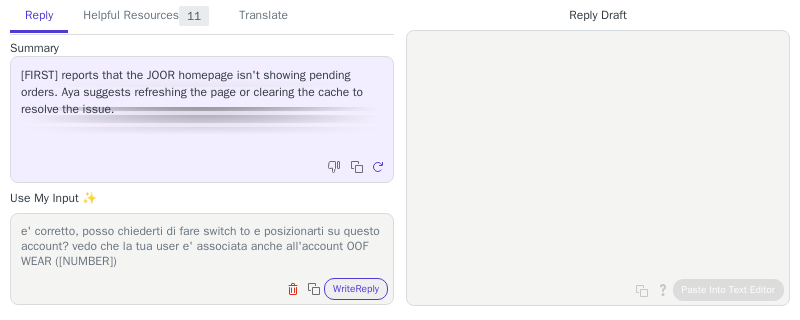 scroll, scrollTop: 93, scrollLeft: 0, axis: vertical 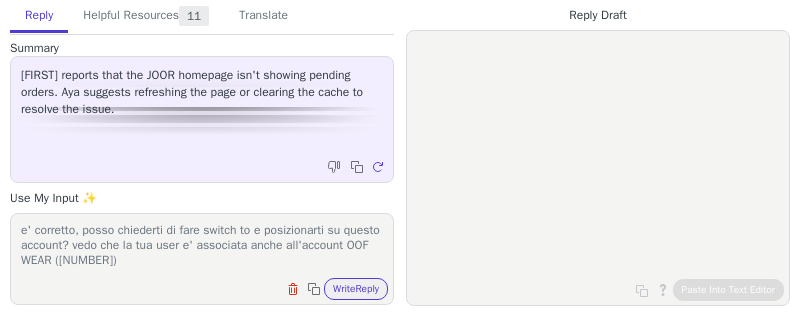 click on "ciao [NAME], grazie per averci contattato. Posso chiederti do confermarmi per qulai accounts stai cercando gli ordini? Dallo screenshot di chiara vedo che l'account e' the Moire' mentre quello di aya si riferisce a OOF wear ([NUMBER]). Se l'account in questione e' corretto, posso chiederti di fare switch to e posizionarti su questo account? vedo che la tua user e' associata anche all'account OOF WEAR ([NUMBER])" at bounding box center (202, 246) 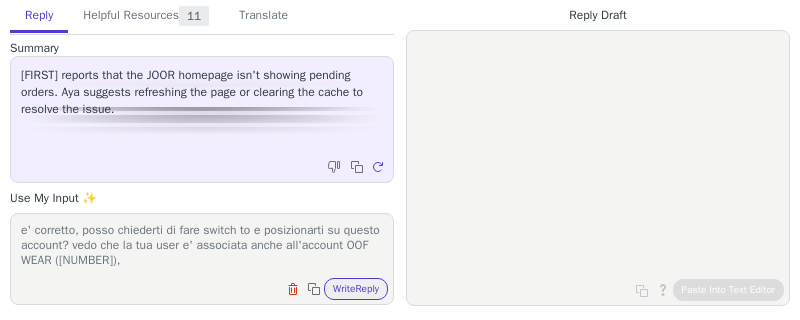 scroll, scrollTop: 92, scrollLeft: 0, axis: vertical 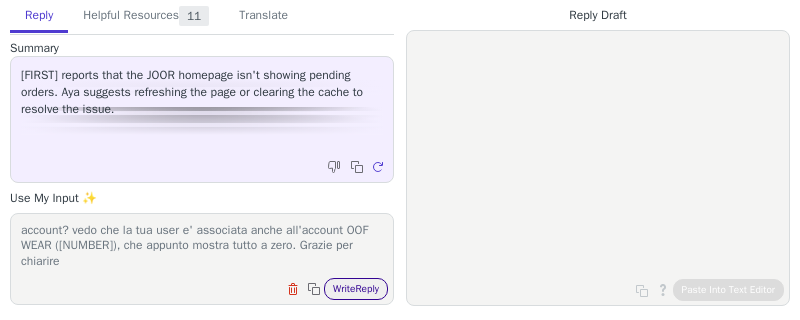 type on "ciao [FIRST], grazie per averci contattato. Posso chiederti do confermarmi per qulai accounts stai cercando gli ordini? Dallo screenshot di chiara vedo che l'account e' the Moire' mentre quello di aya si riferisce a OOF wear ([NUMBER]). Se l'account in questione e' corretto, posso chiederti di fare switch to e posizionarti su questo account? vedo che la tua user e' associata anche all'account OOF WEAR ([NUMBER]), che appunto mostra tutto a zero. Grazie per chiarire" 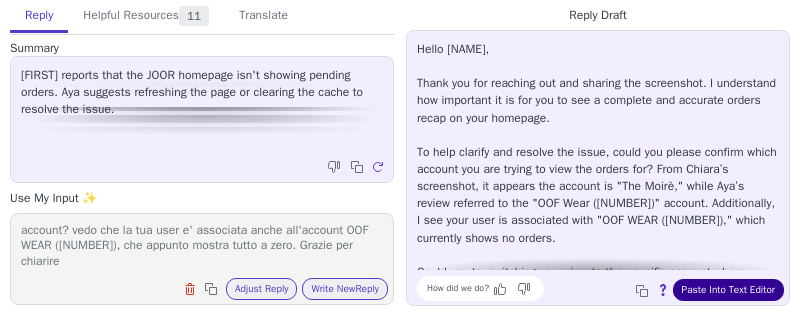 click on "Paste Into Text Editor" at bounding box center [728, 290] 